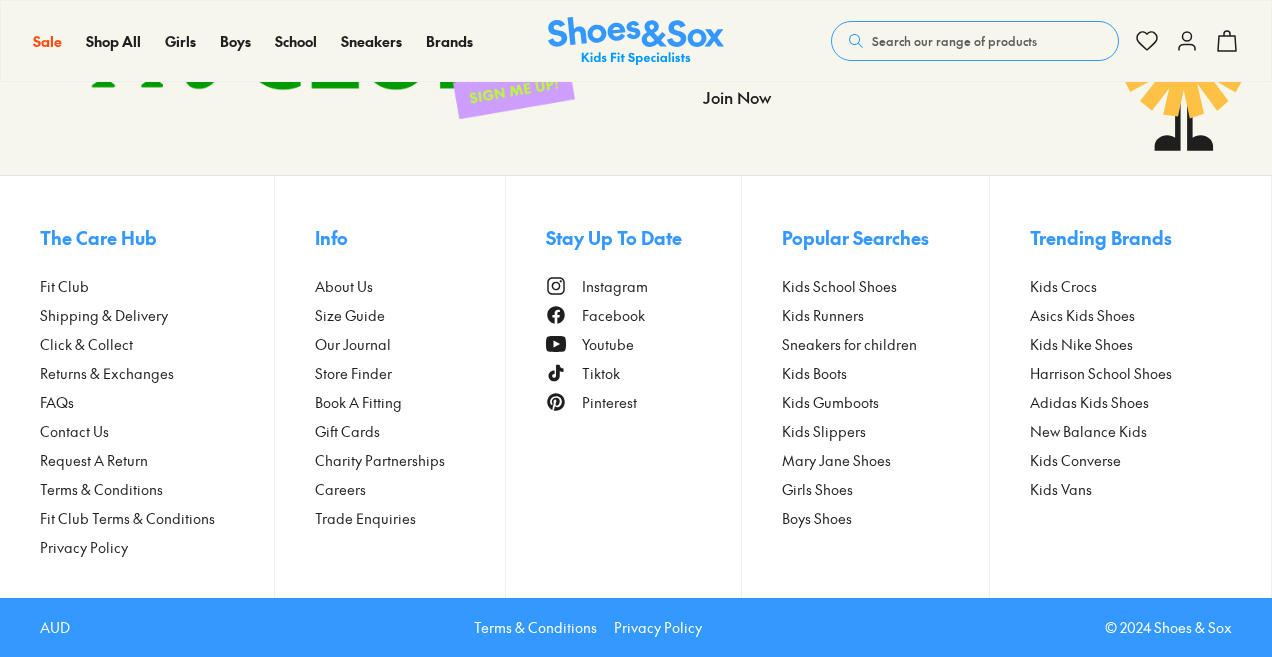 scroll, scrollTop: 6564, scrollLeft: 0, axis: vertical 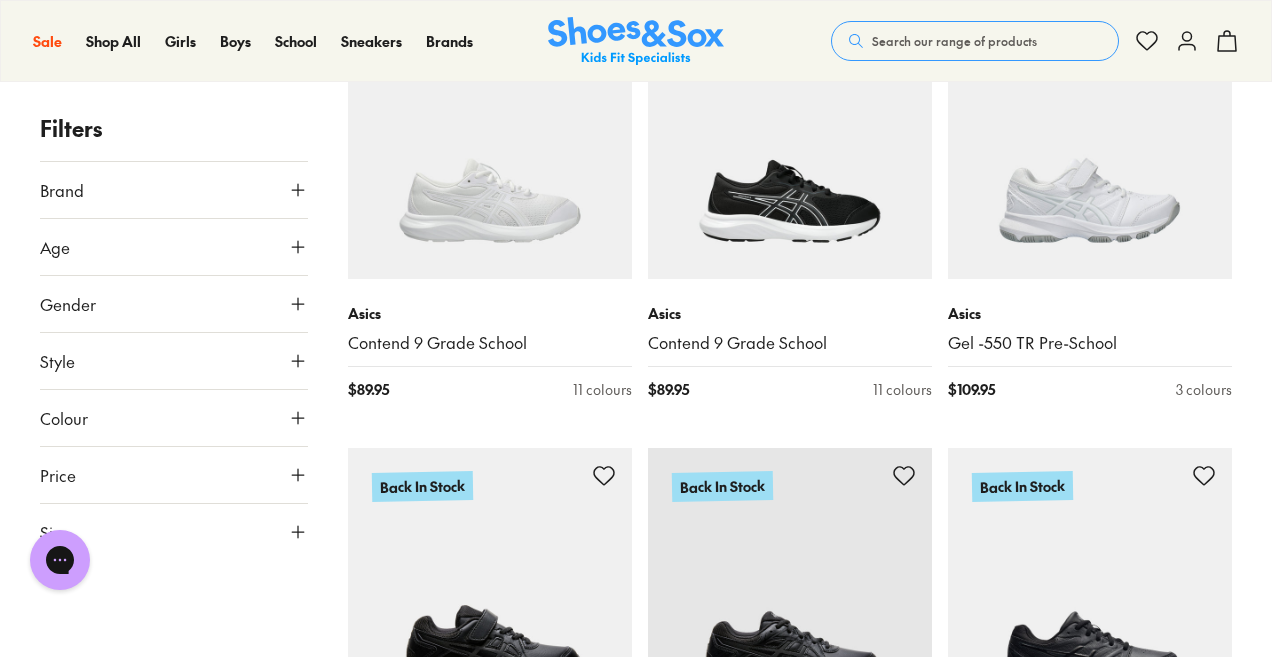click on "Colour" at bounding box center (174, 418) 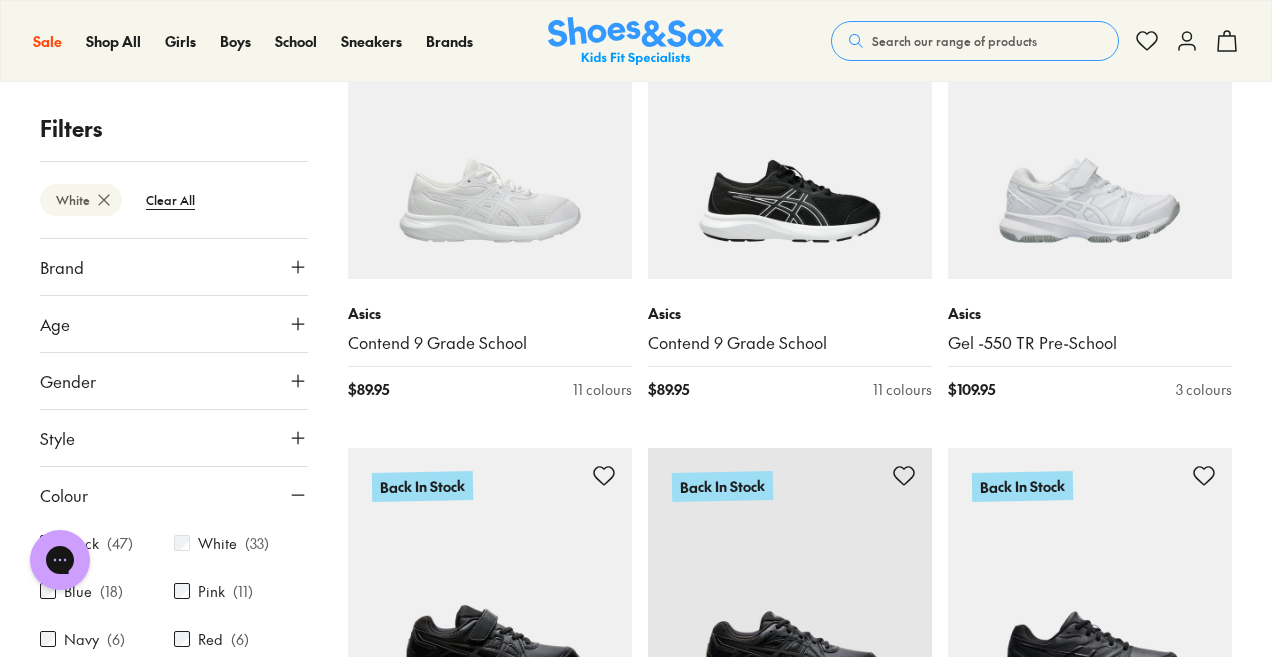 scroll, scrollTop: 0, scrollLeft: 0, axis: both 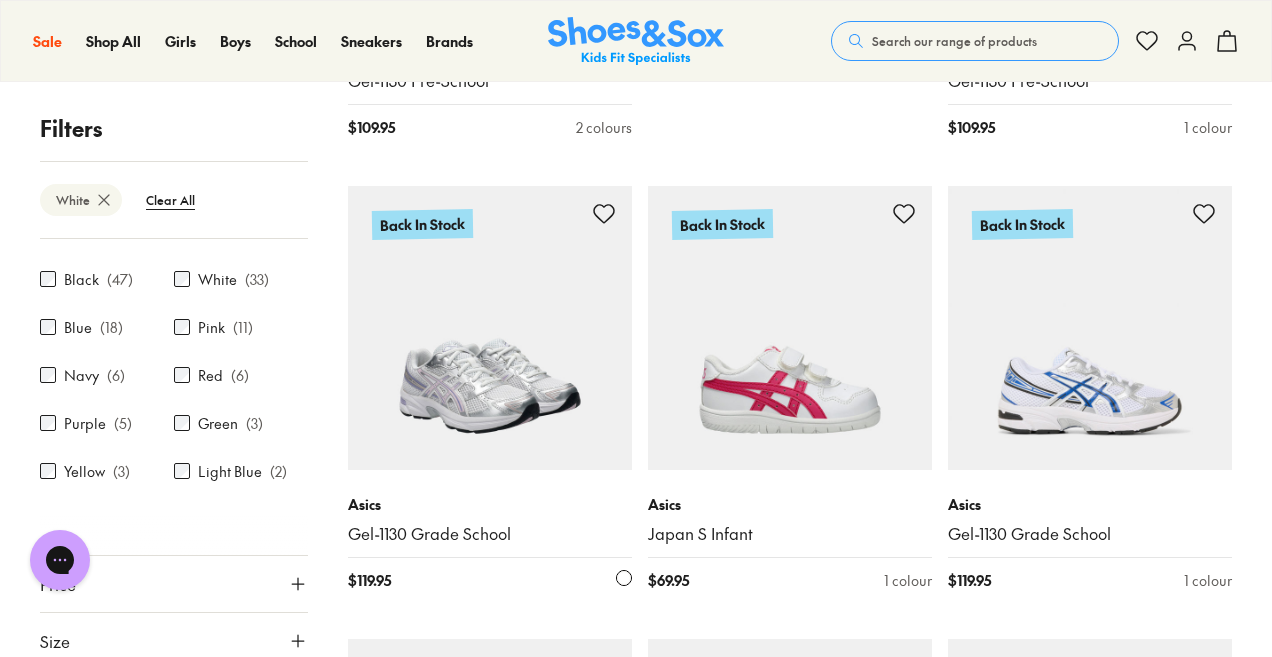 click at bounding box center [490, 328] 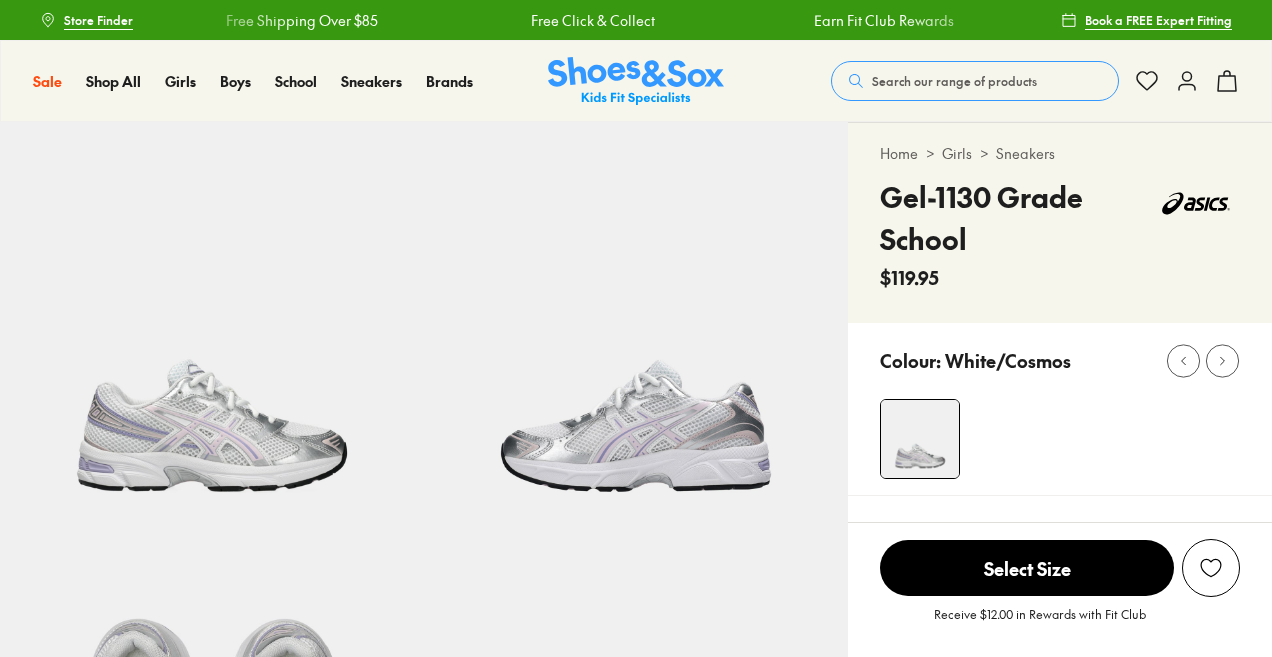 scroll, scrollTop: 0, scrollLeft: 0, axis: both 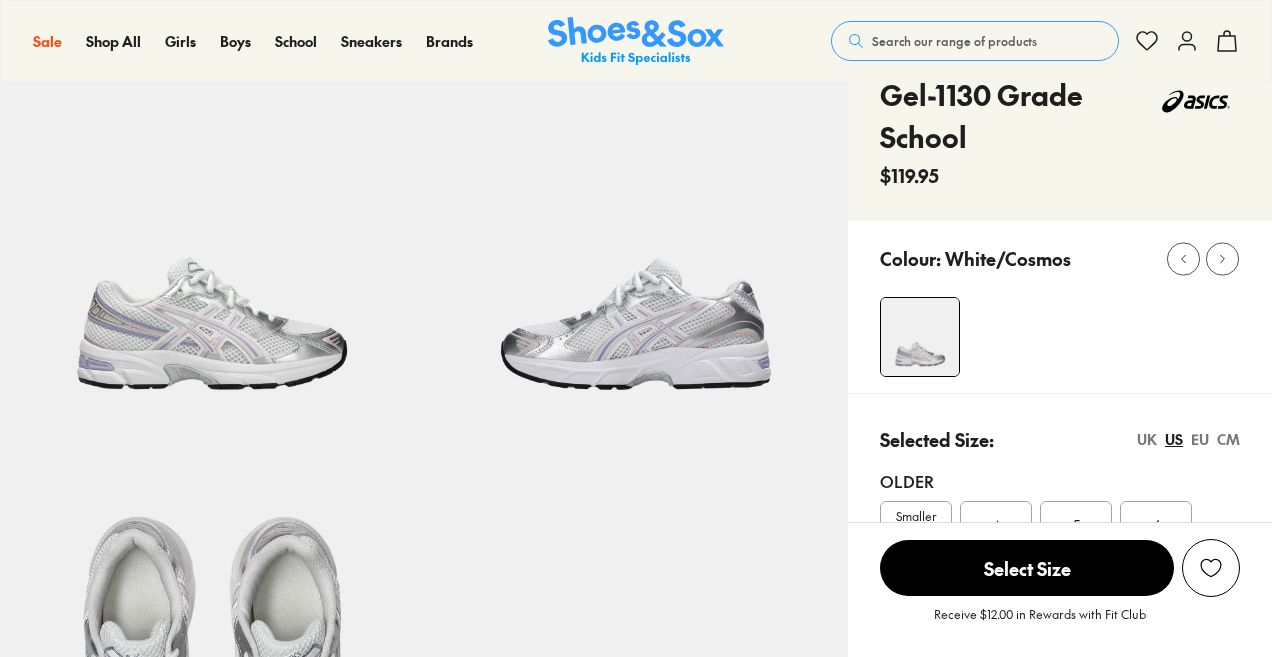 select on "*" 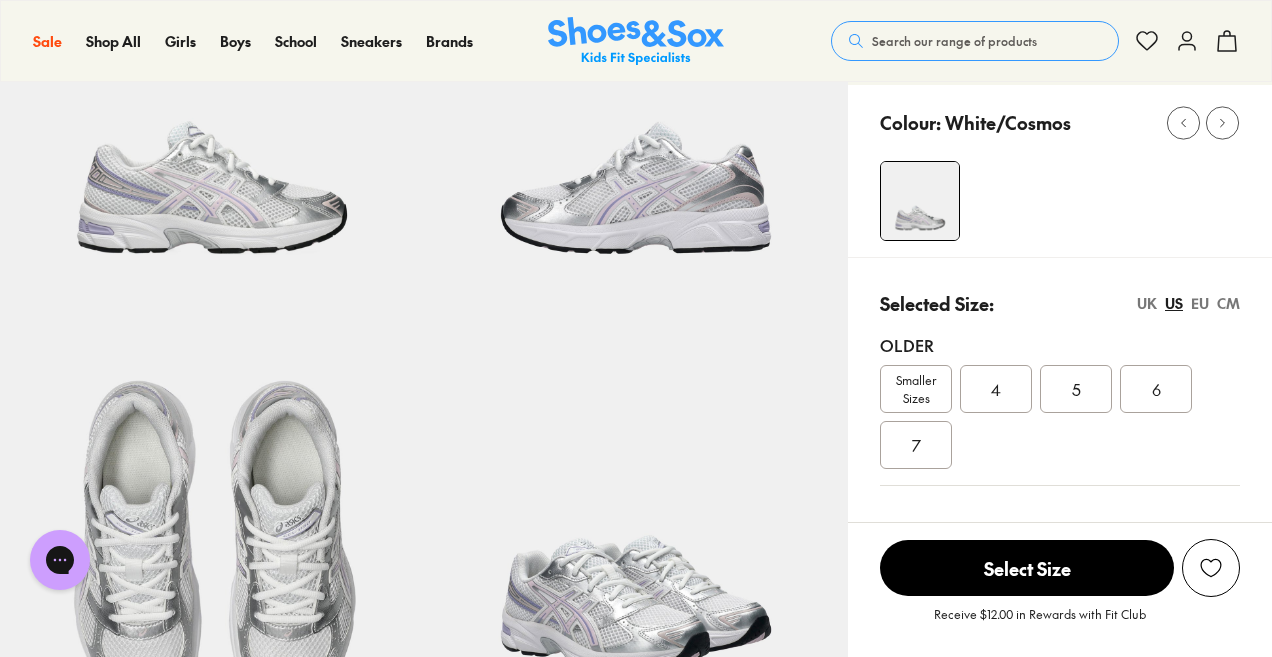 scroll, scrollTop: 0, scrollLeft: 0, axis: both 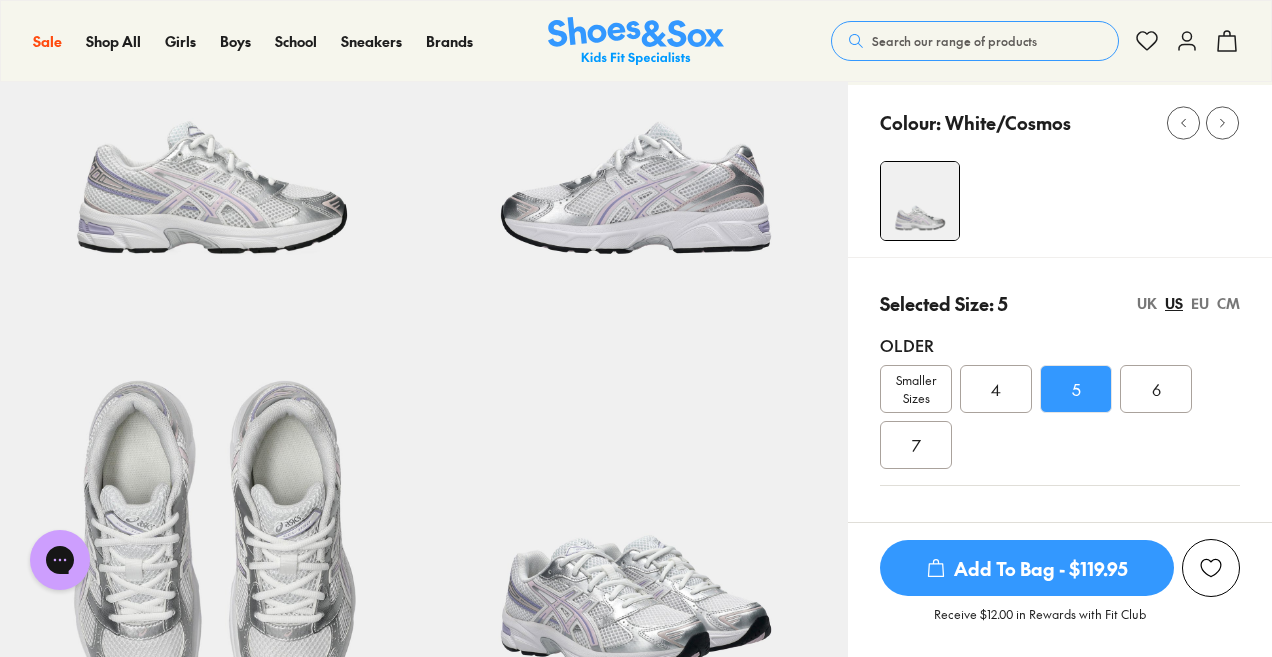 click on "Add To Bag - $119.95" at bounding box center (1027, 568) 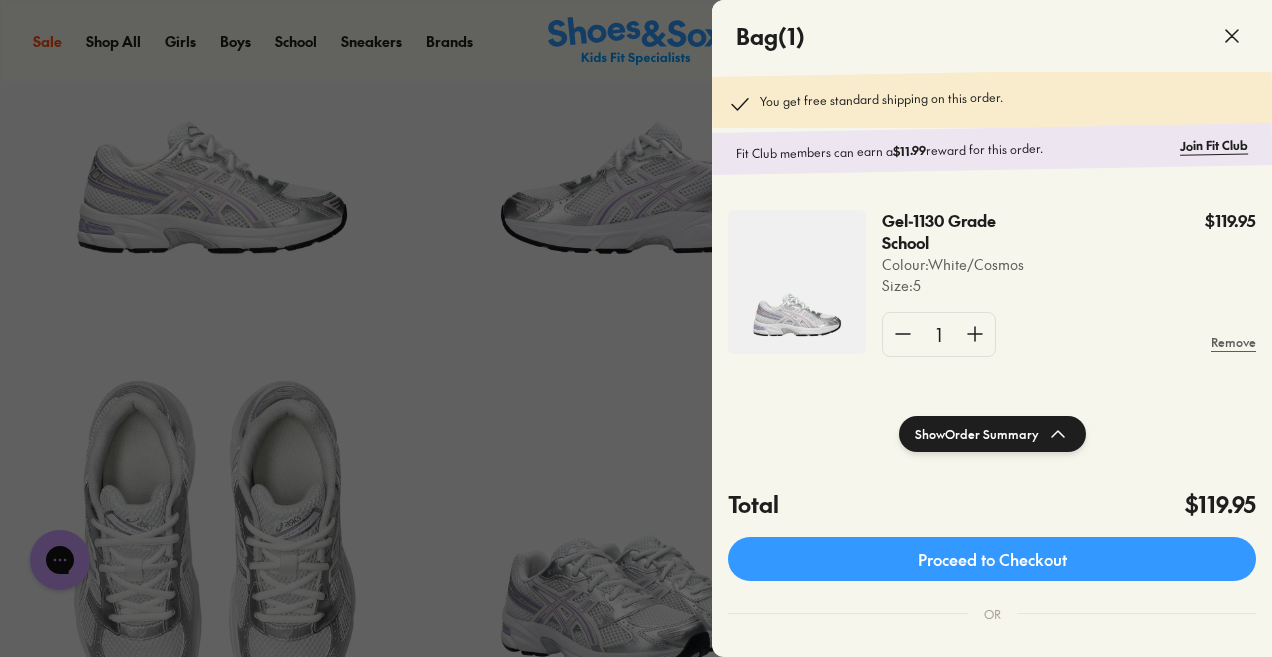 click 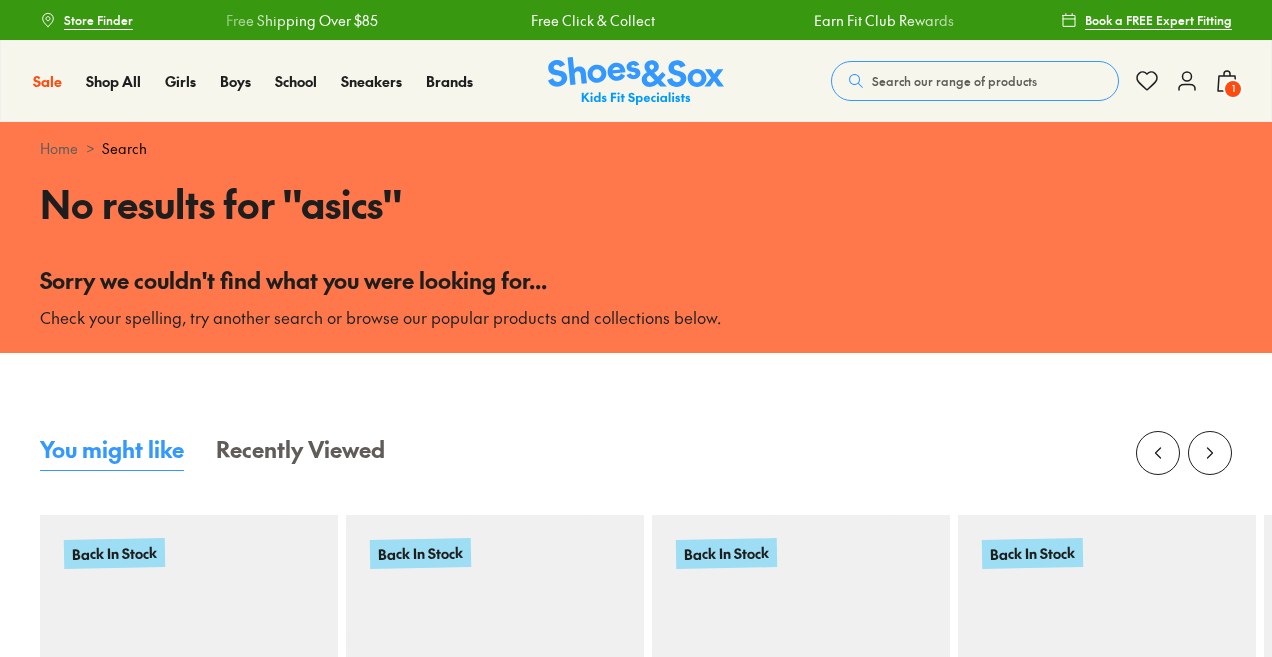 scroll, scrollTop: 1570, scrollLeft: 0, axis: vertical 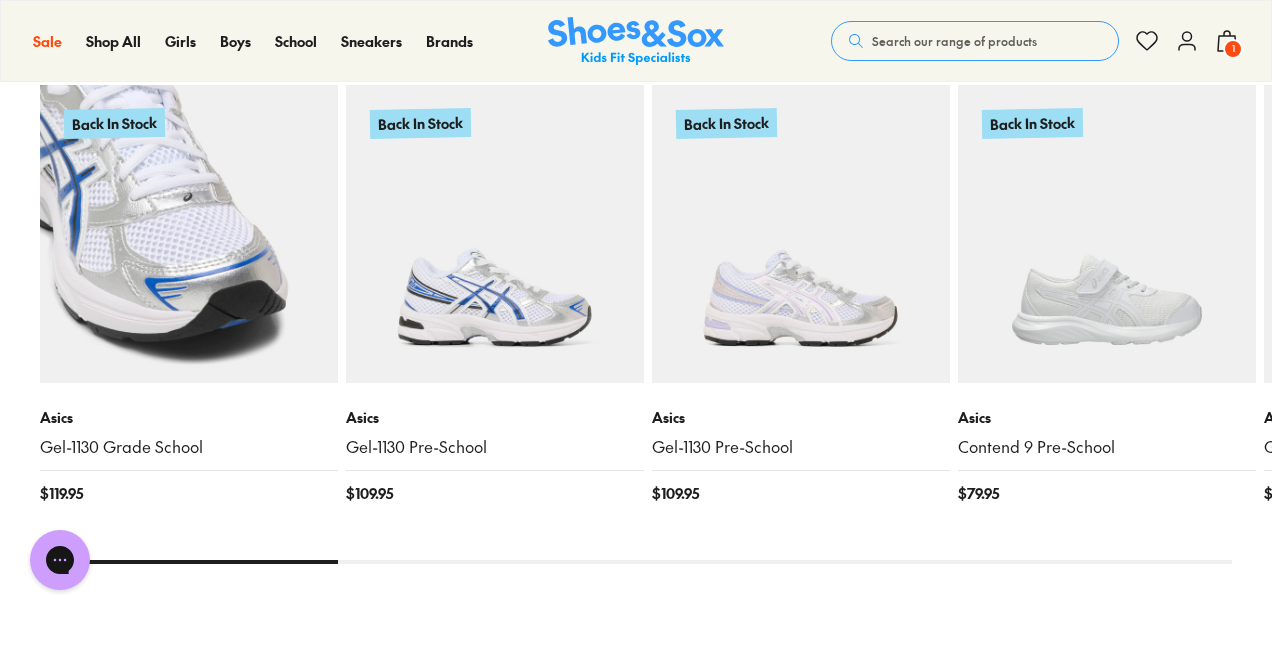 click at bounding box center [189, 234] 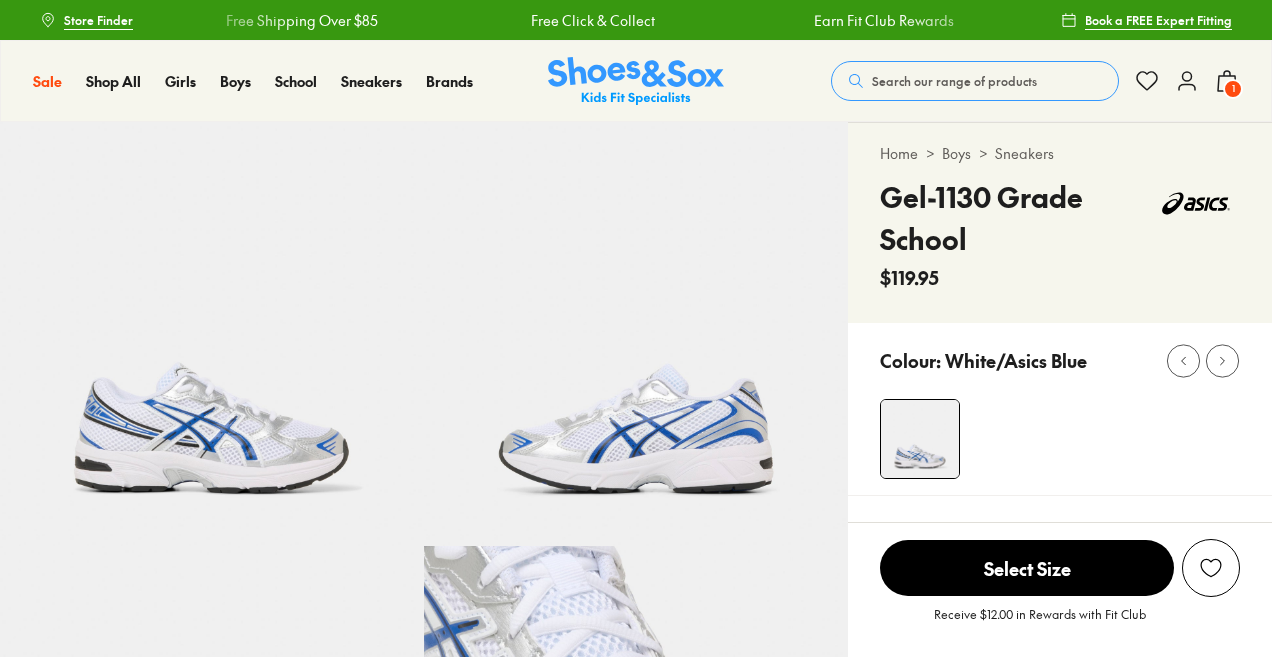 scroll, scrollTop: 306, scrollLeft: 0, axis: vertical 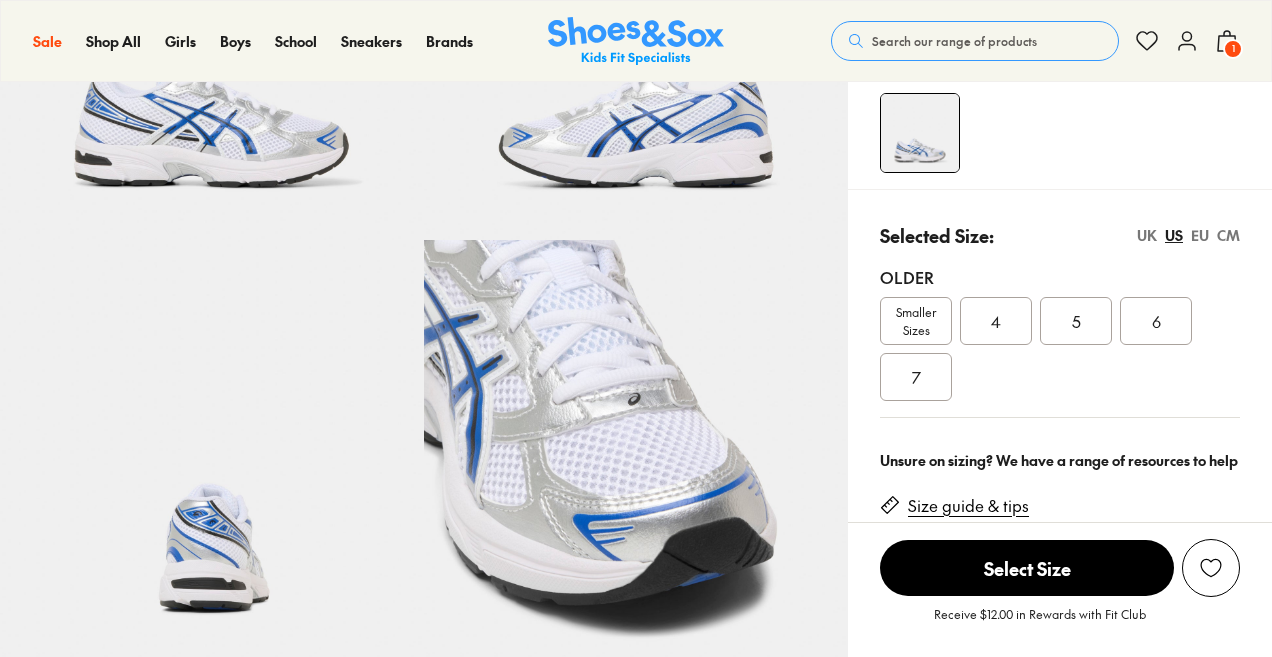 click on "5" at bounding box center [1076, 321] 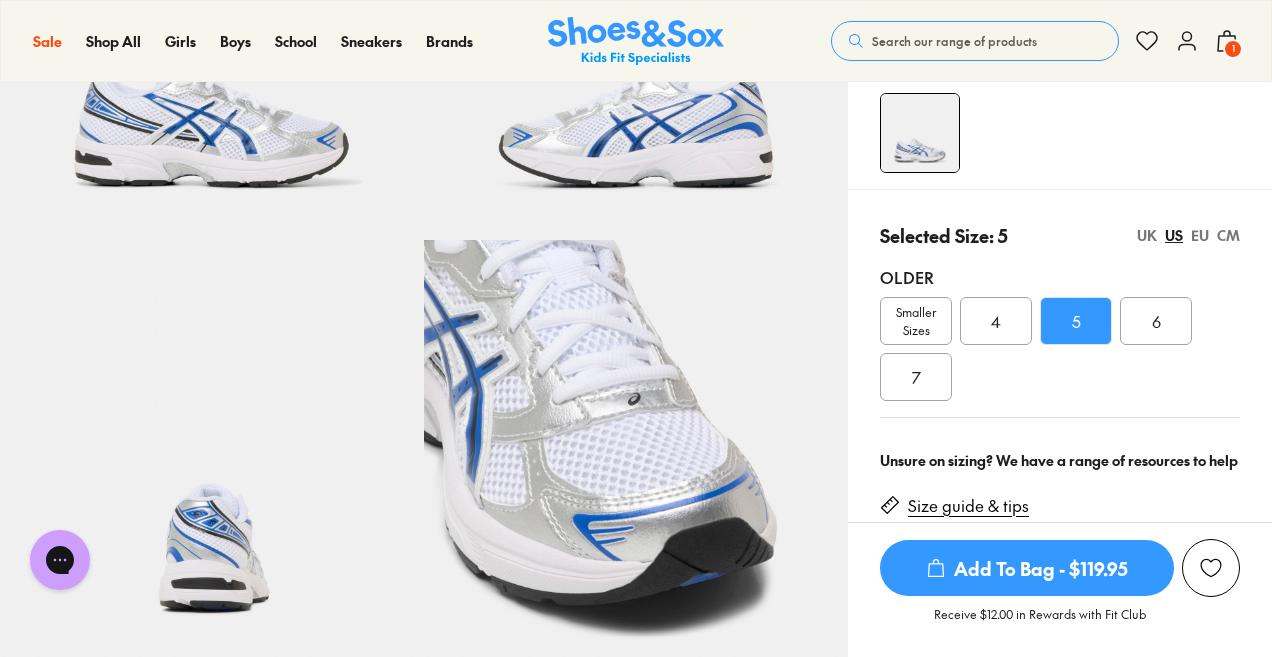 scroll, scrollTop: 0, scrollLeft: 0, axis: both 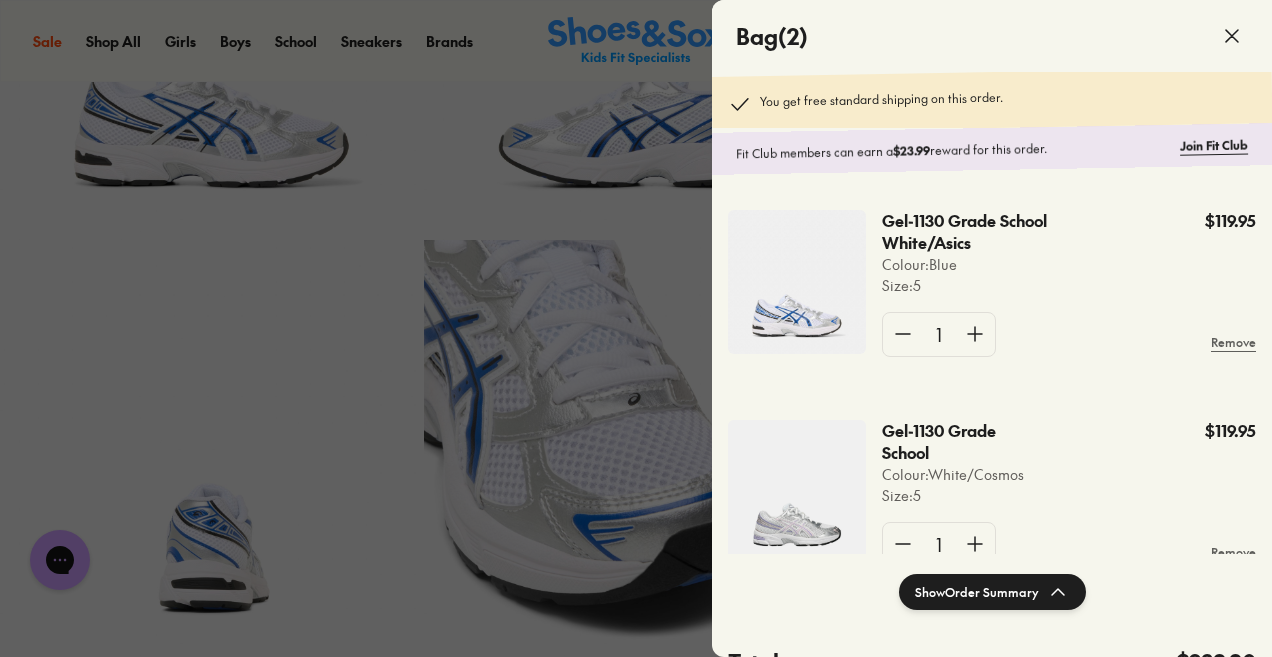click 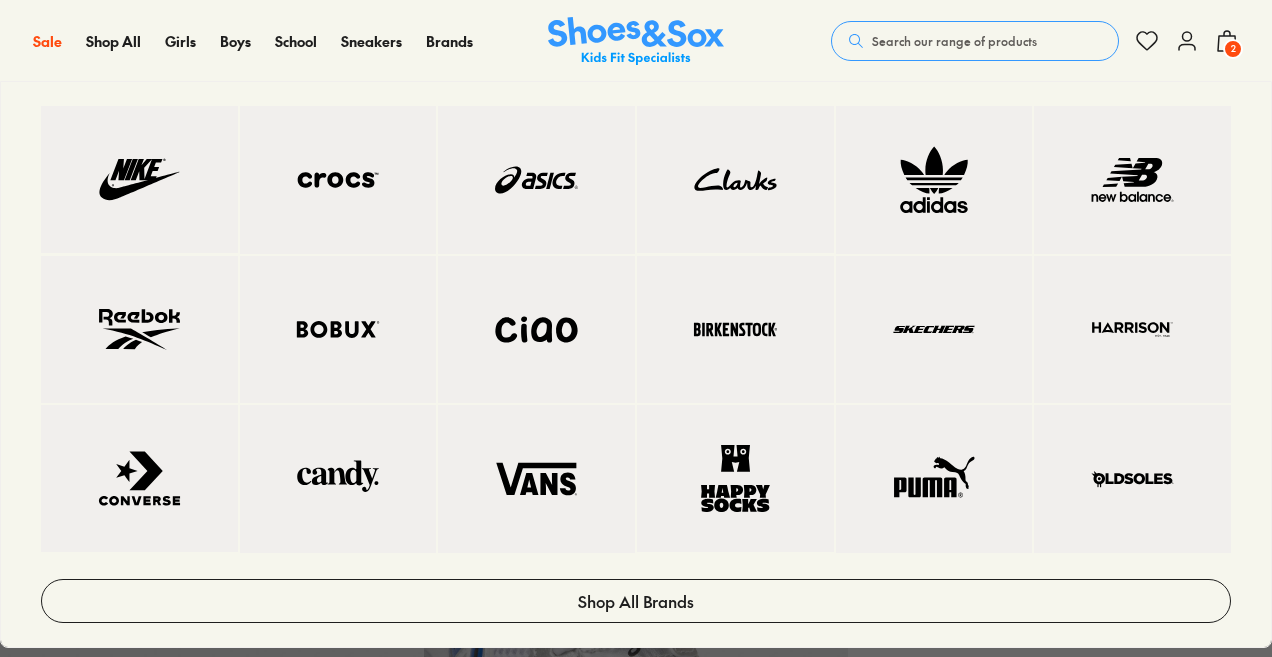 scroll, scrollTop: 0, scrollLeft: 0, axis: both 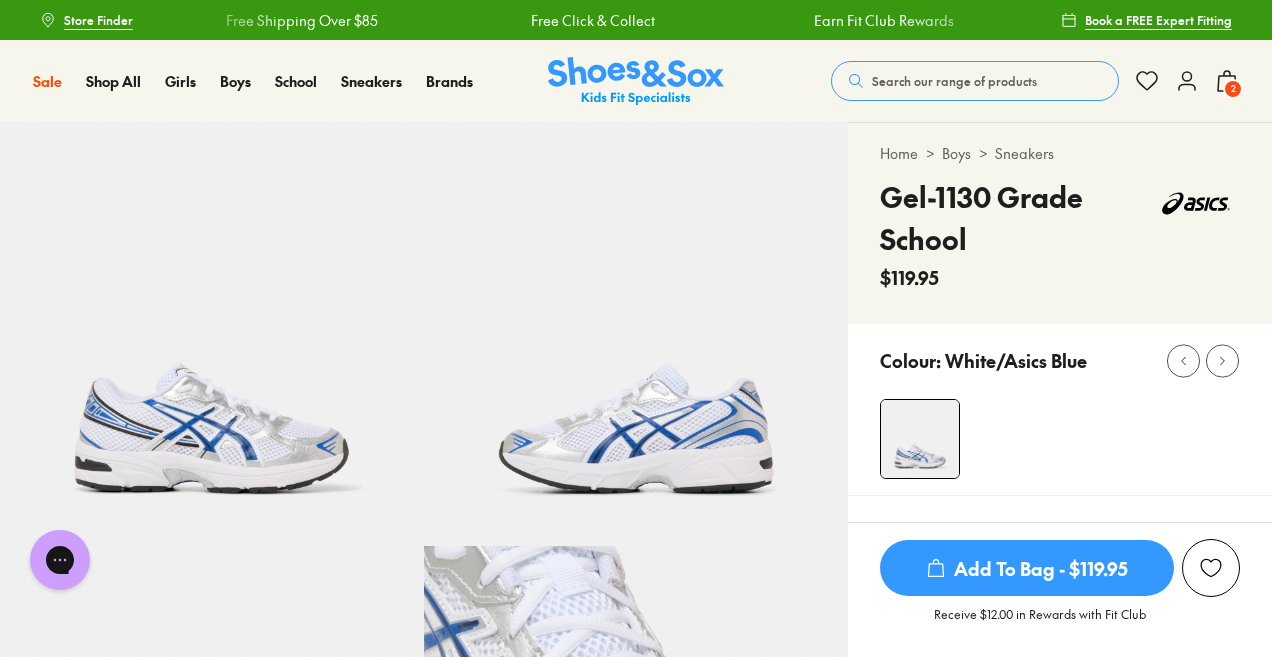 click on "Search our range of products" at bounding box center (954, 81) 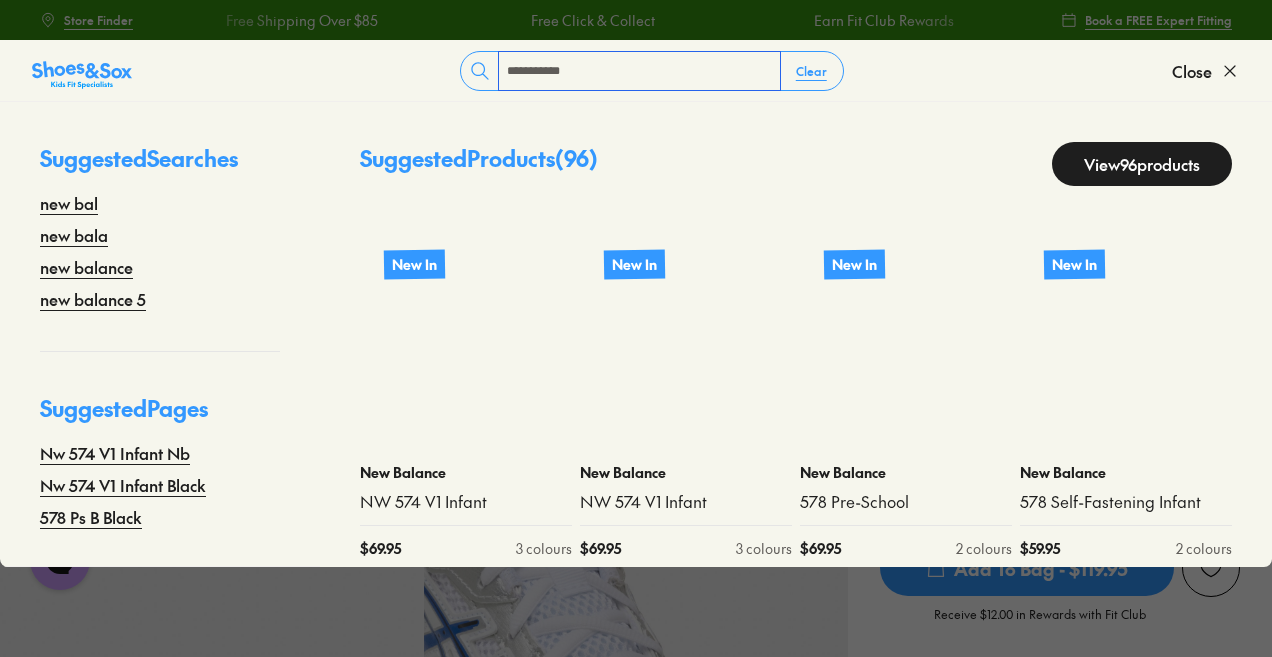 type on "**********" 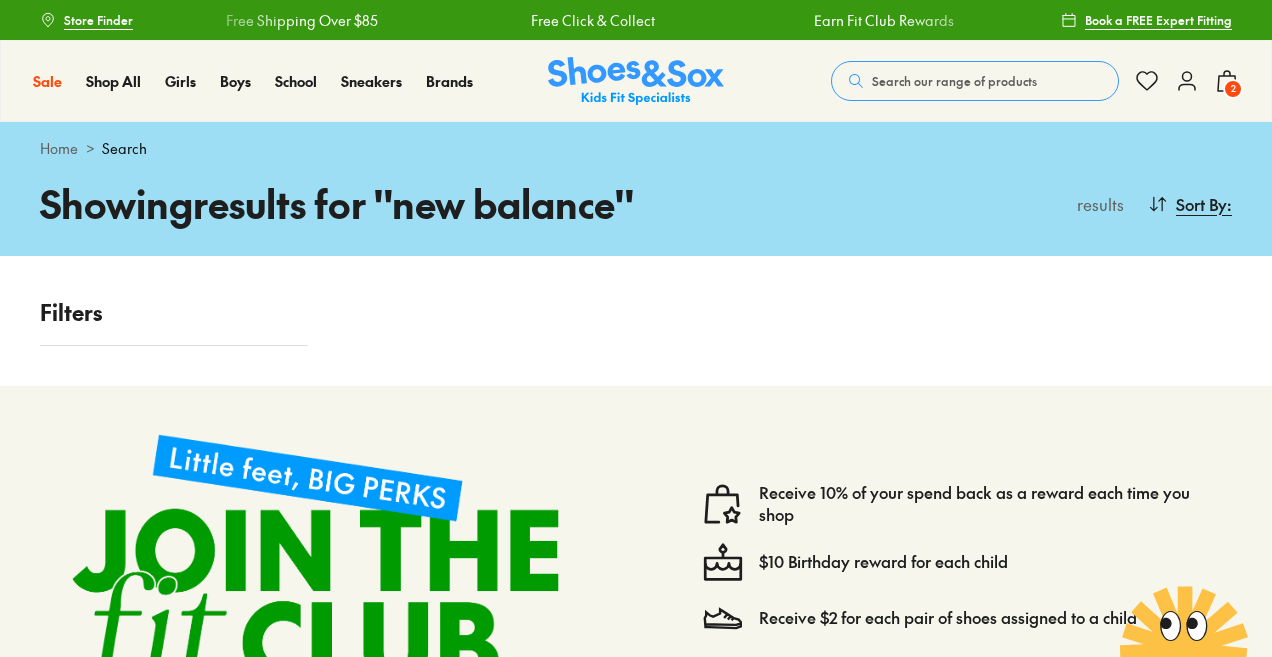 scroll, scrollTop: 0, scrollLeft: 0, axis: both 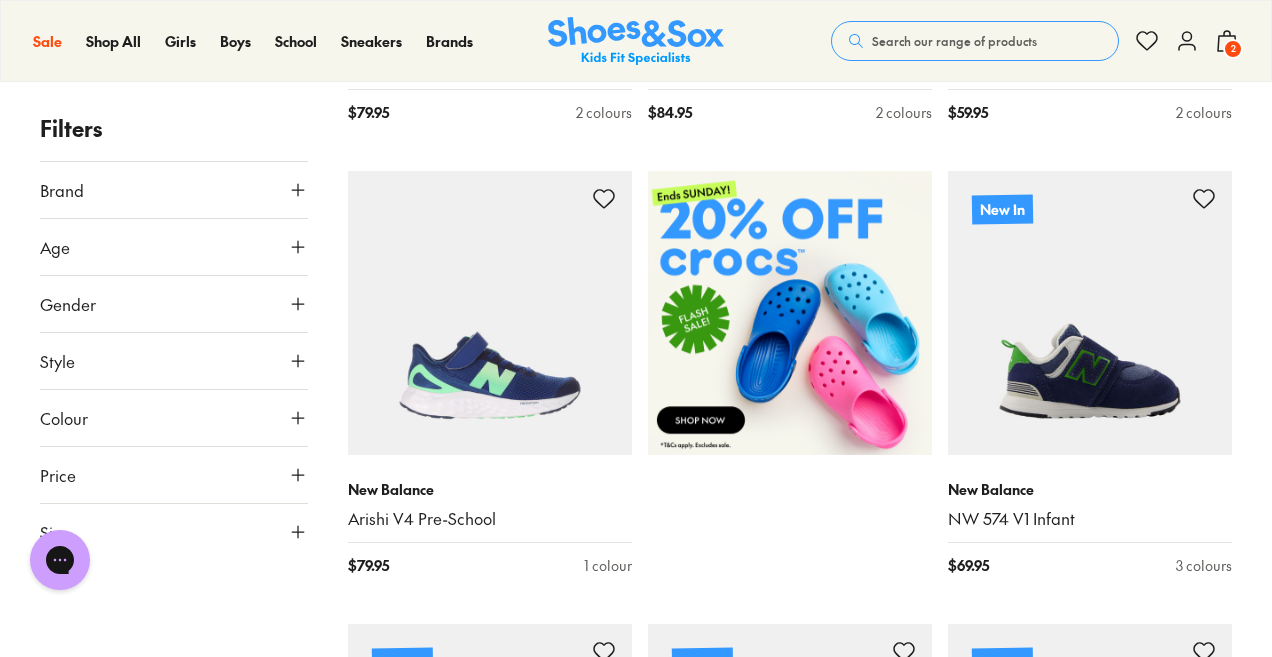 click on "Colour" at bounding box center [174, 418] 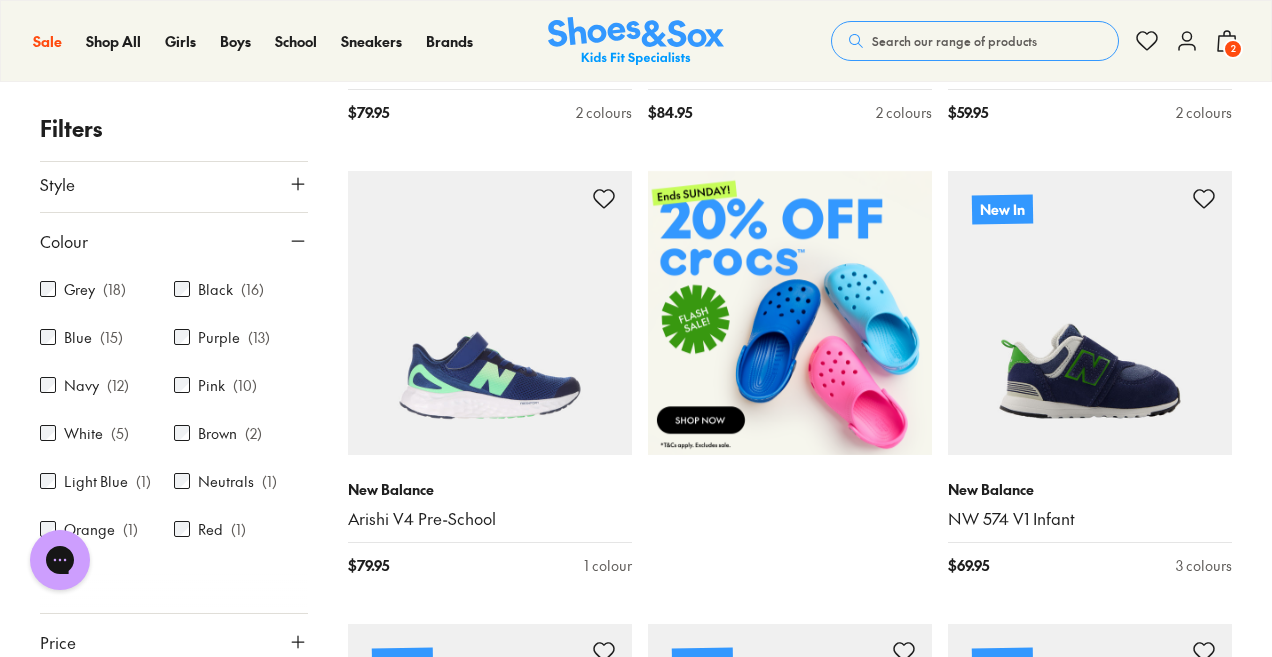 scroll, scrollTop: 178, scrollLeft: 0, axis: vertical 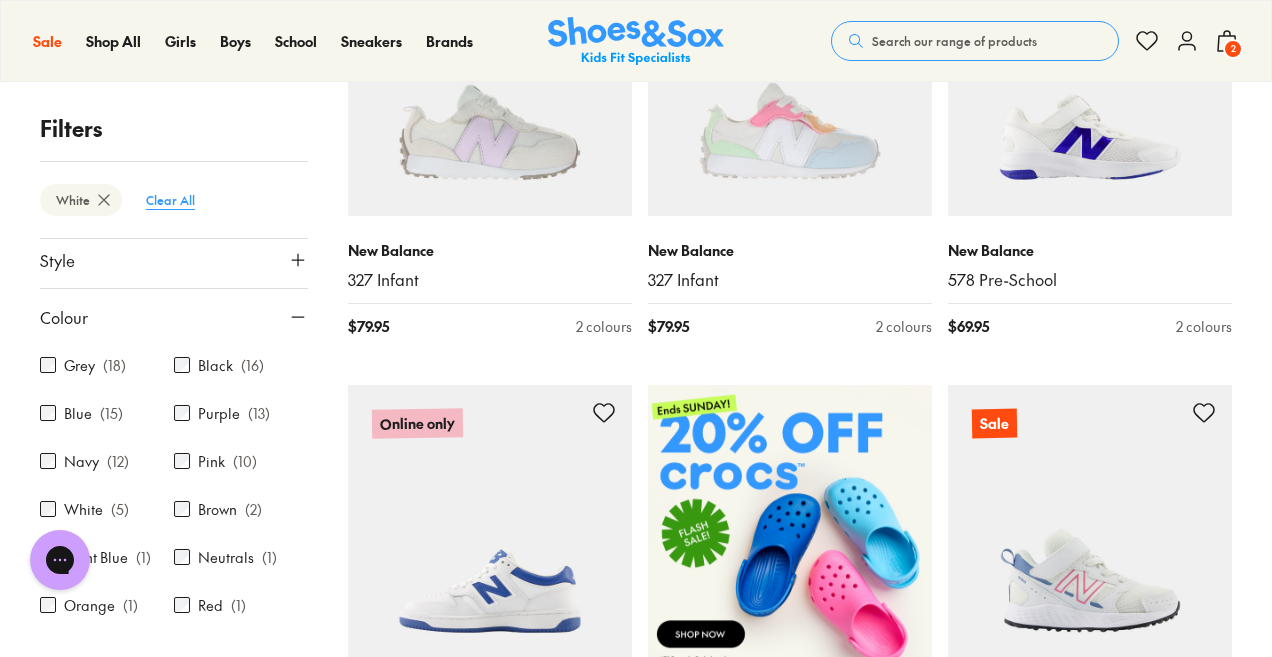 click on "Clear All" at bounding box center [170, 200] 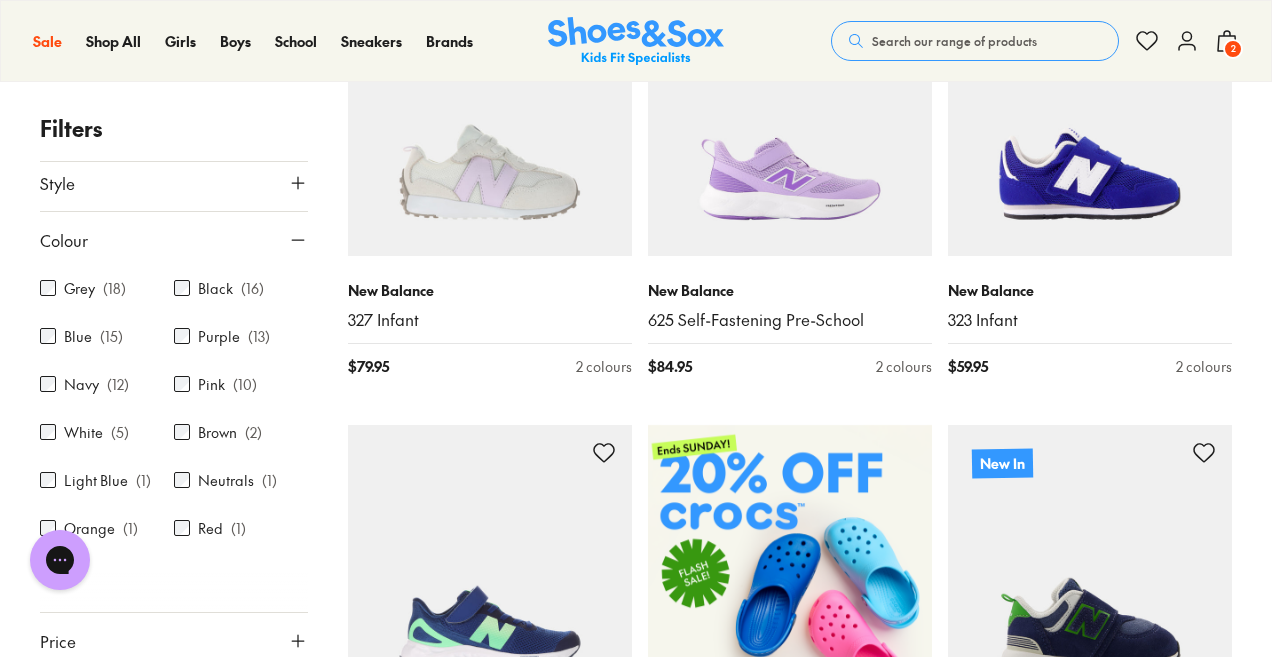 scroll, scrollTop: 271, scrollLeft: 0, axis: vertical 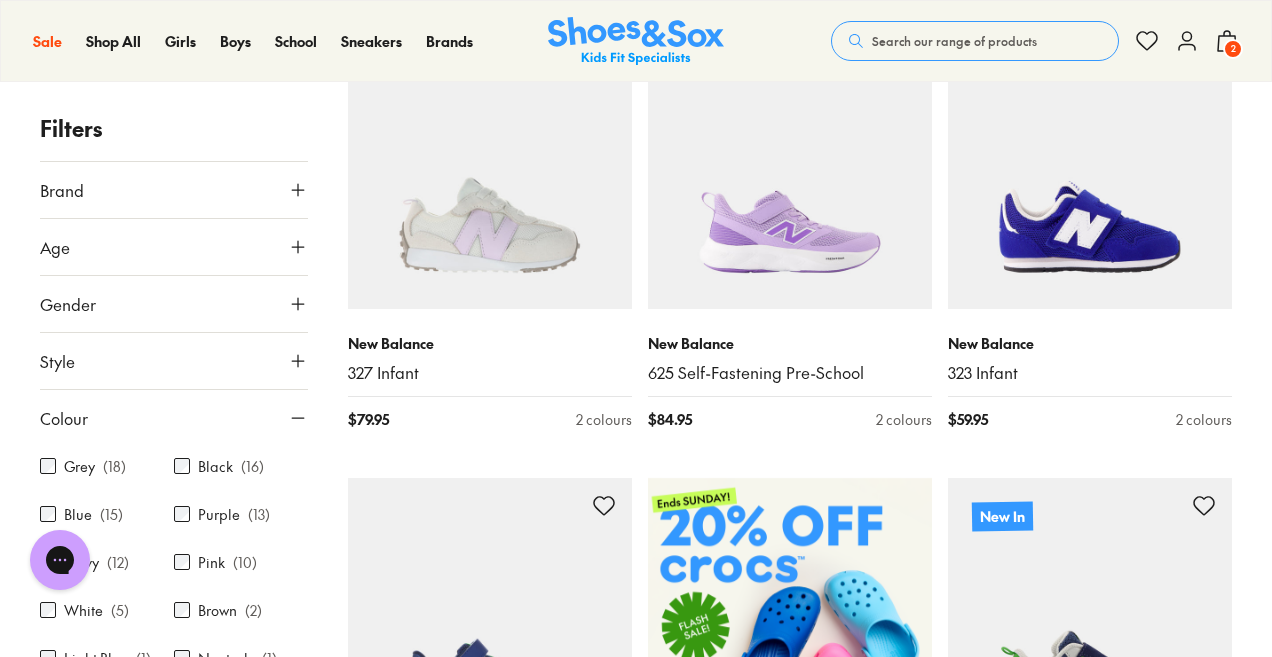 click on "Age" at bounding box center (174, 247) 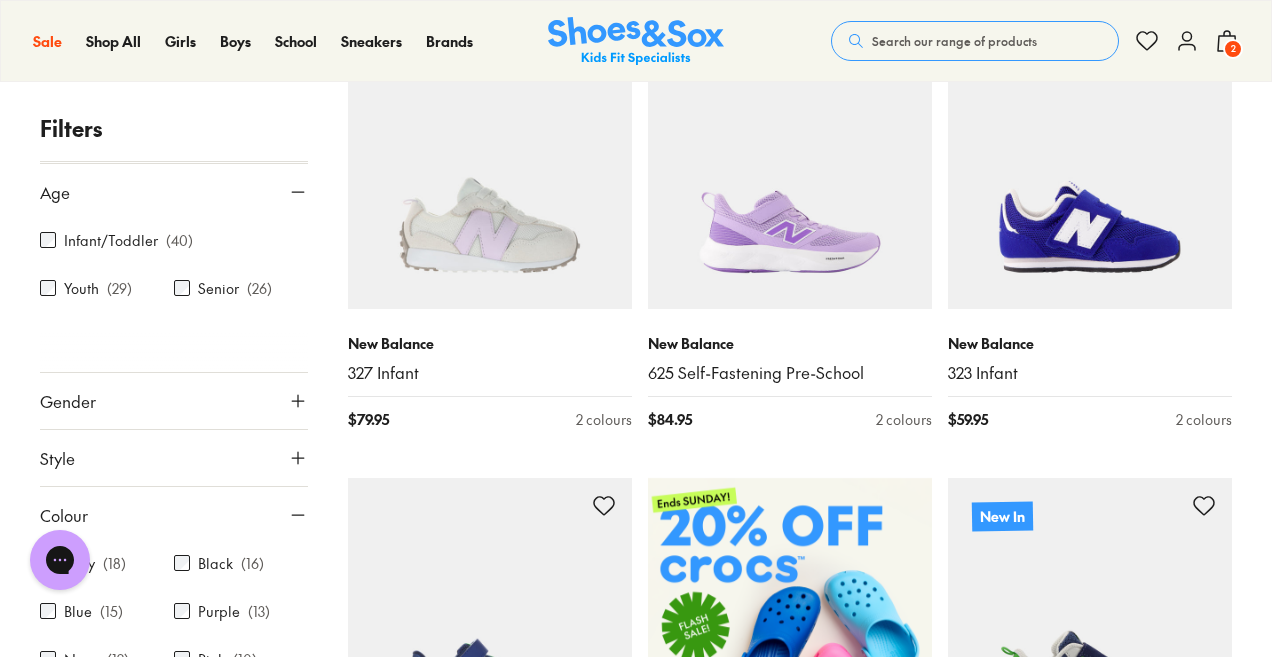 scroll, scrollTop: 59, scrollLeft: 0, axis: vertical 